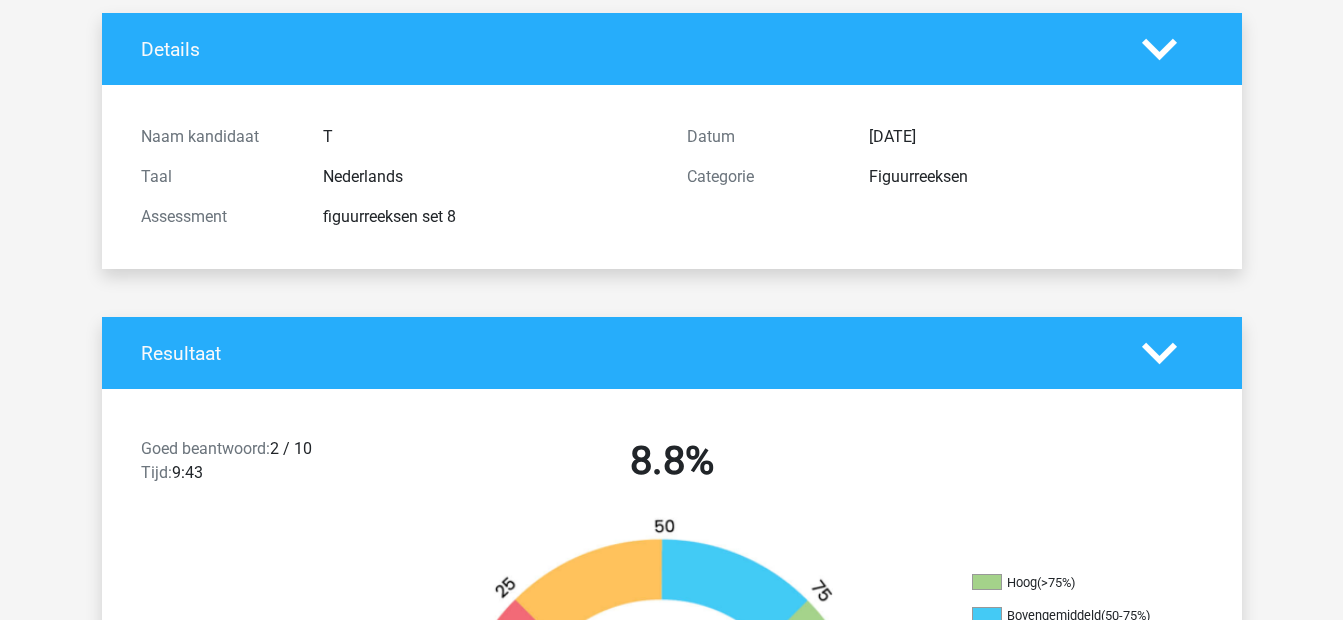 scroll, scrollTop: 0, scrollLeft: 0, axis: both 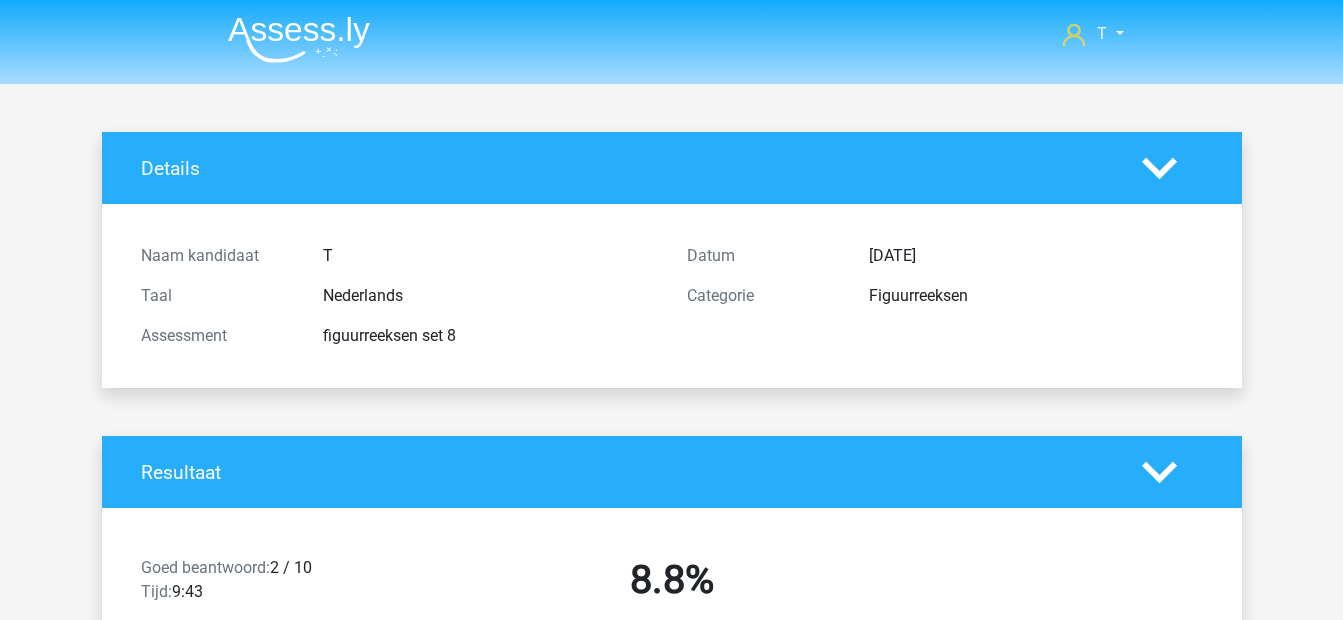 click at bounding box center (299, 39) 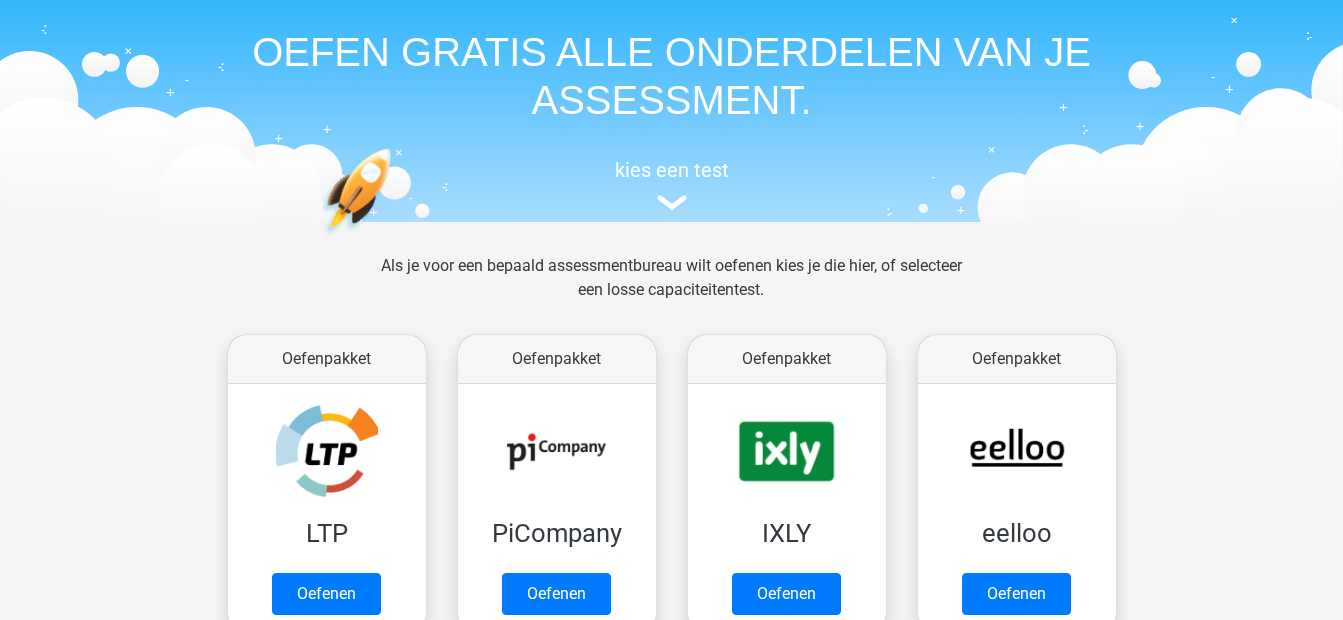 scroll, scrollTop: 0, scrollLeft: 0, axis: both 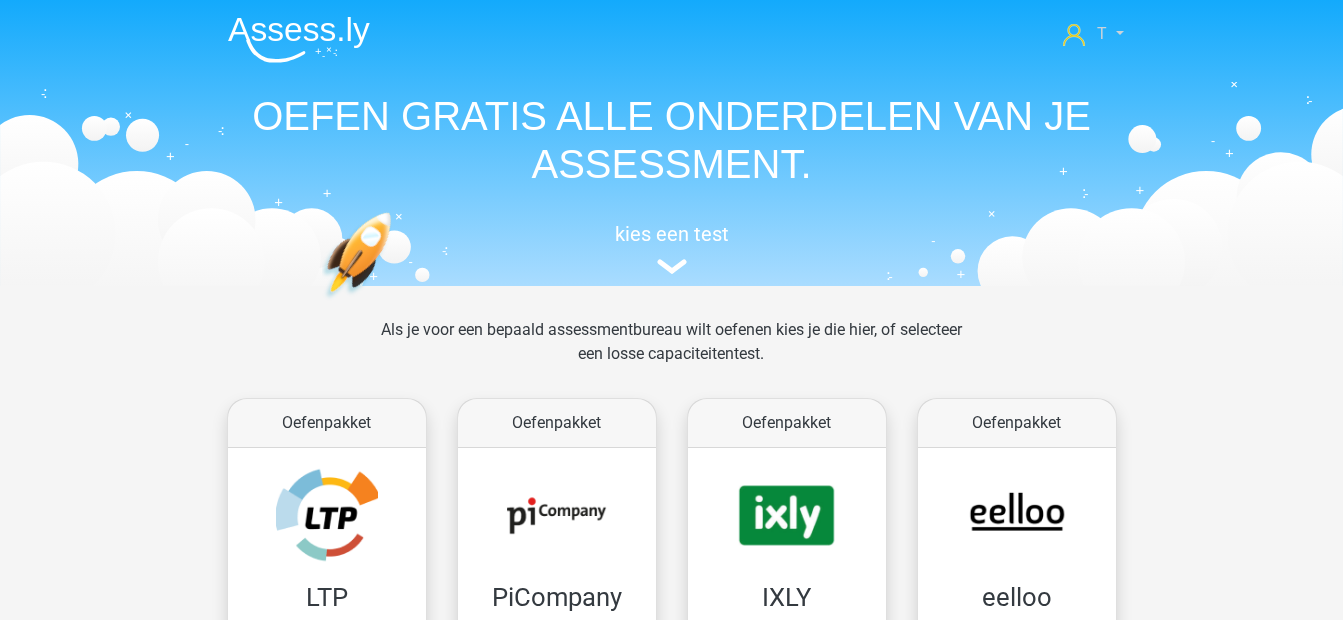 click on "T" at bounding box center (1093, 34) 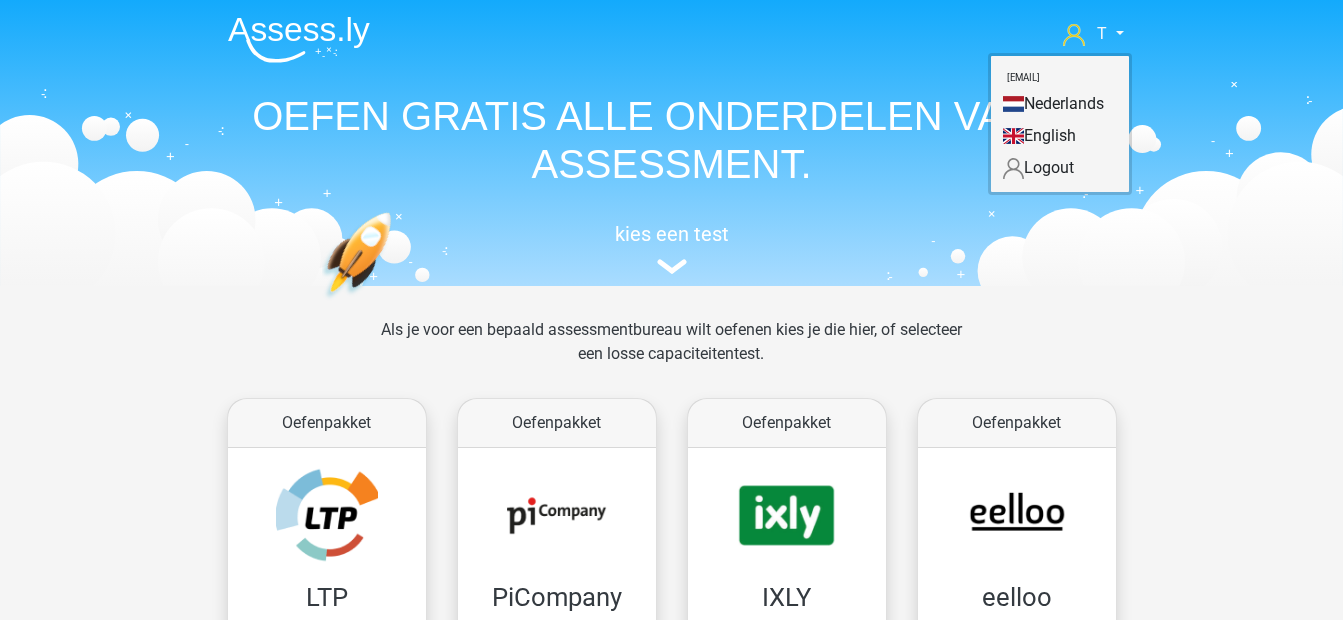 click on "T
thonydekoning@outlook.com
Nederlands
English" at bounding box center [672, 140] 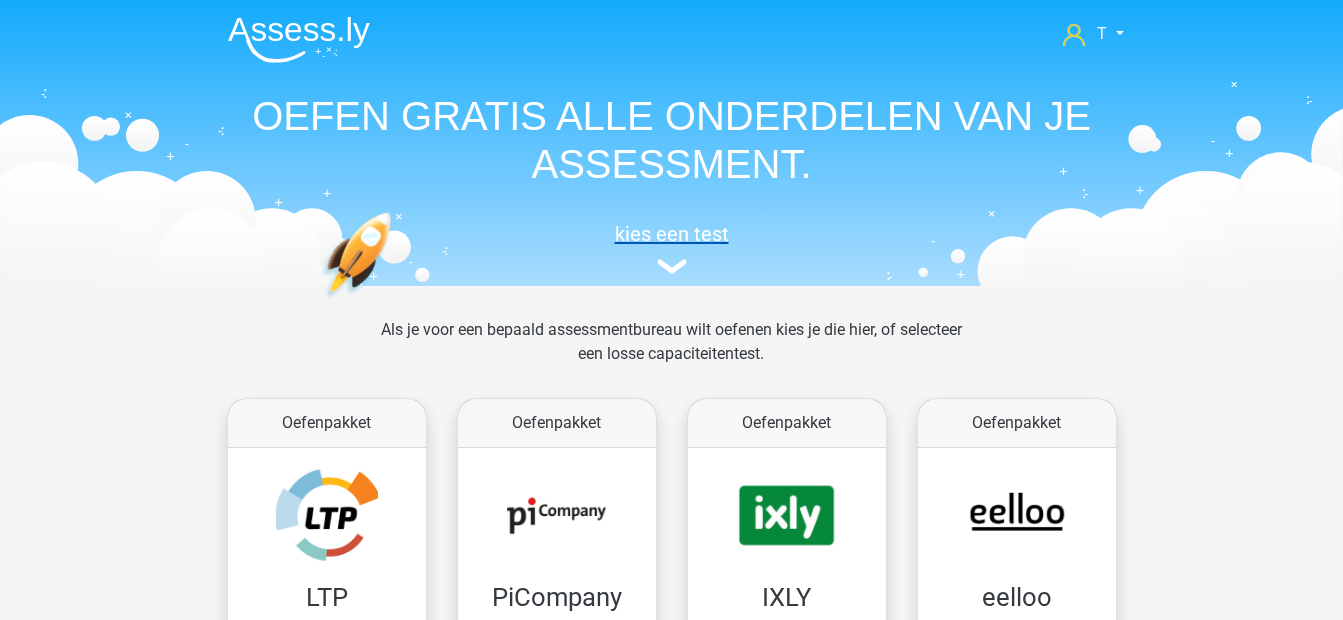 click on "kies een test" at bounding box center (672, 234) 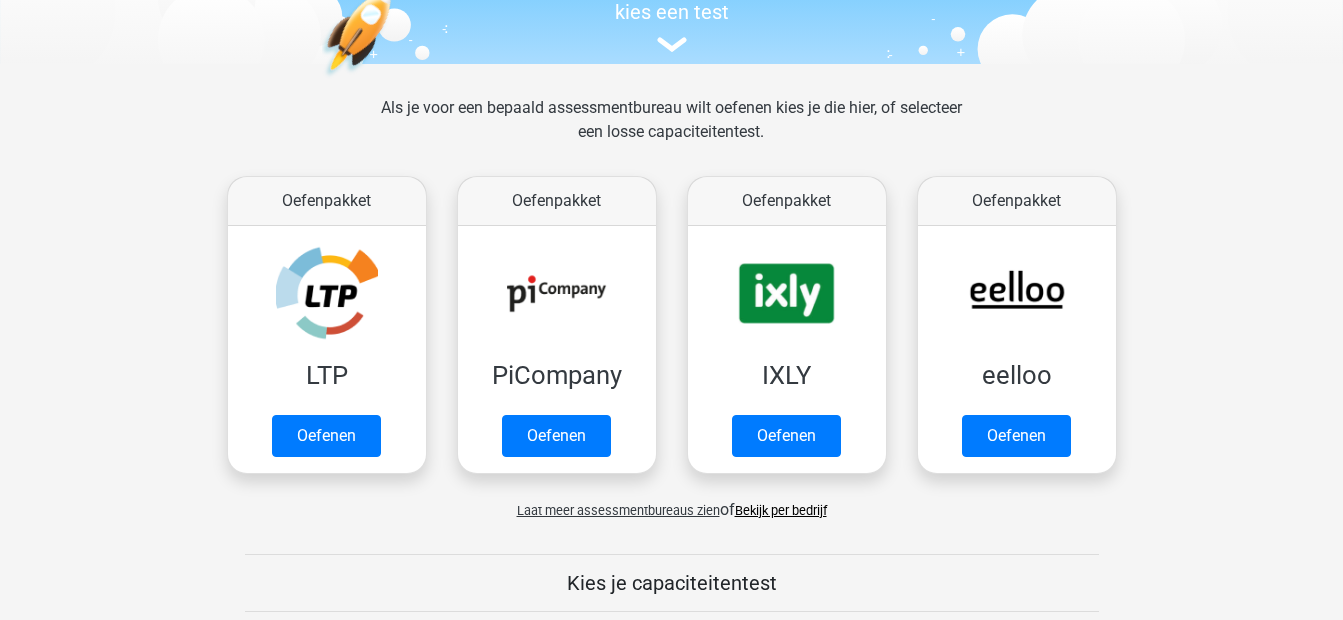 scroll, scrollTop: 267, scrollLeft: 0, axis: vertical 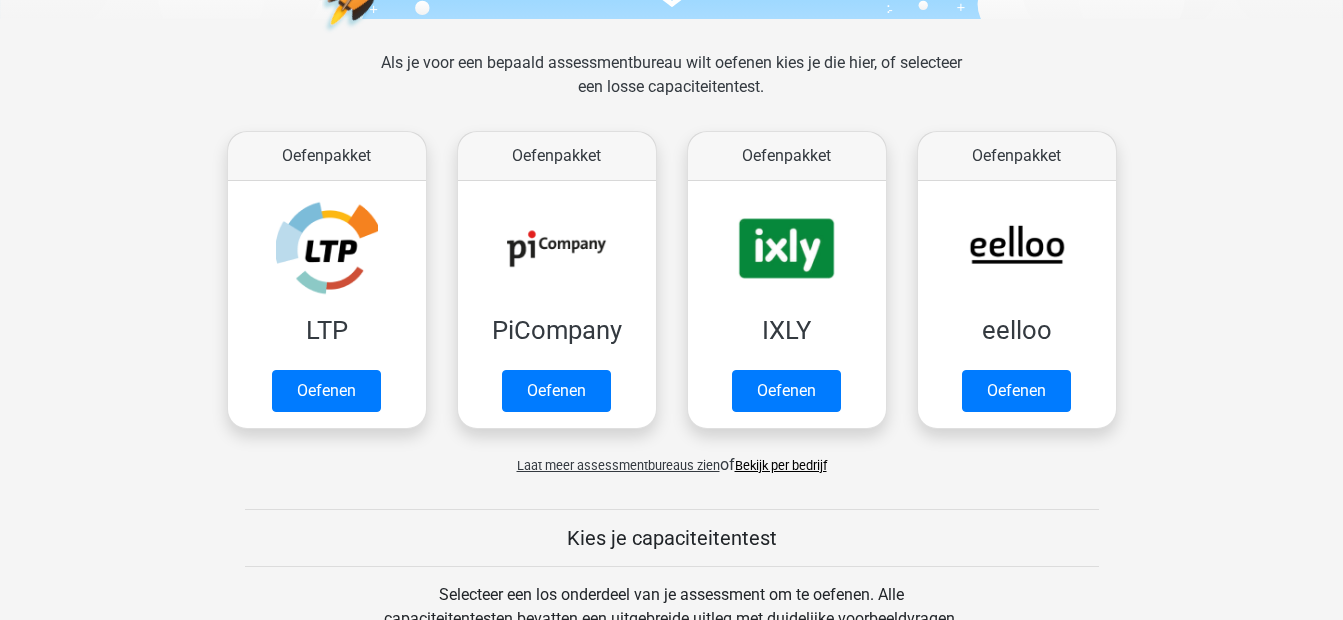 click on "Bekijk per bedrijf" at bounding box center (781, 465) 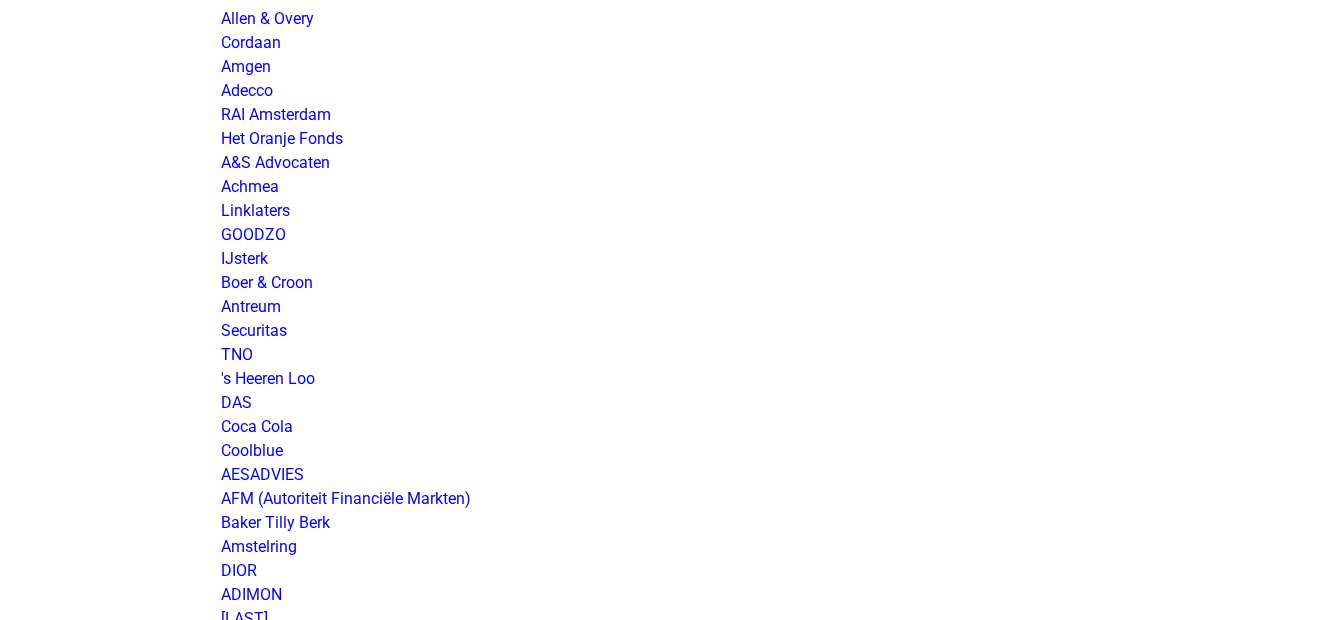 scroll, scrollTop: 0, scrollLeft: 0, axis: both 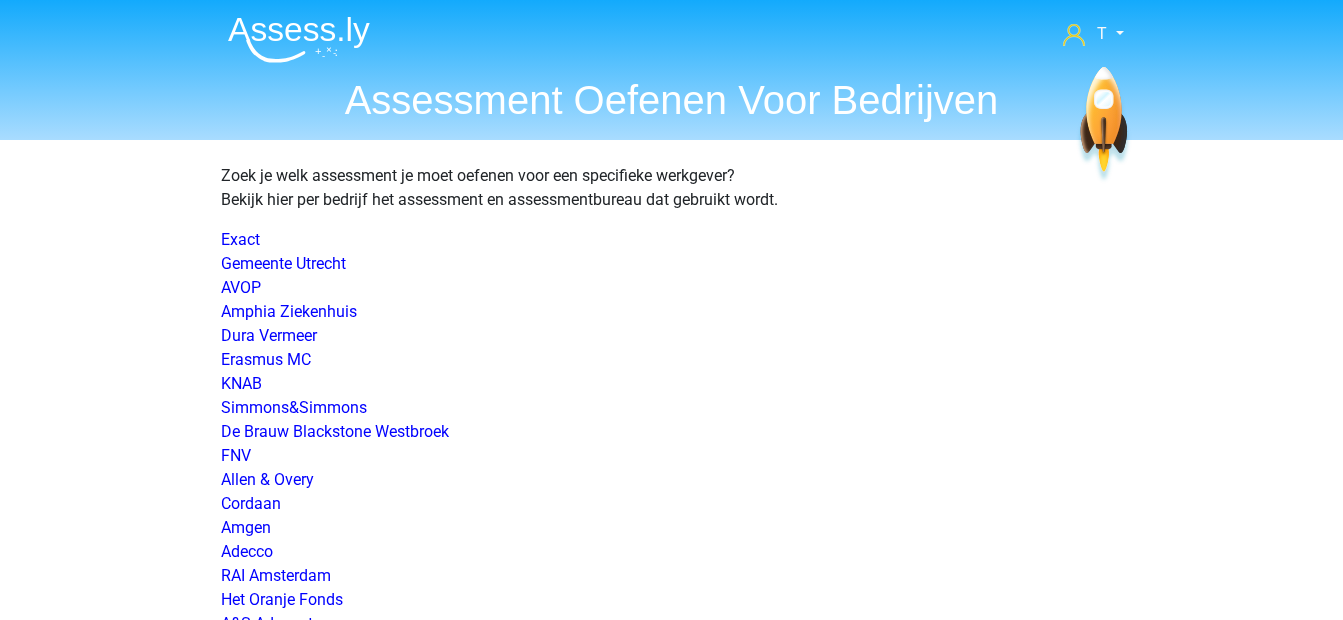 click at bounding box center [299, 39] 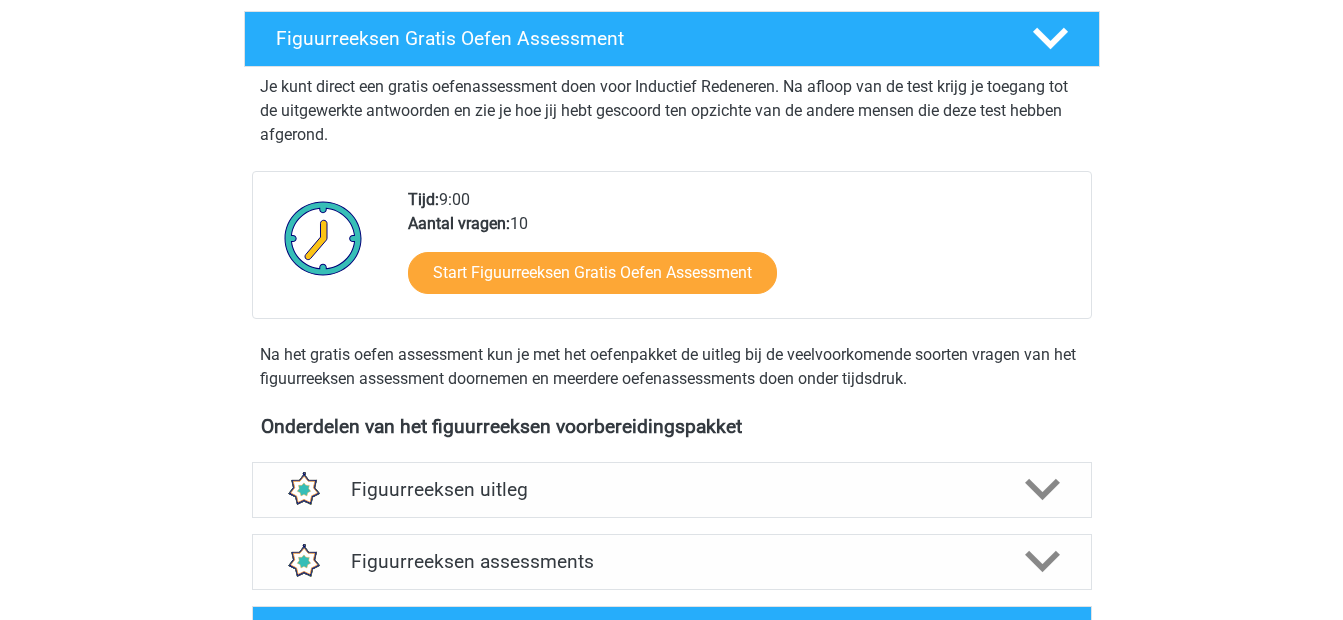 scroll, scrollTop: 610, scrollLeft: 0, axis: vertical 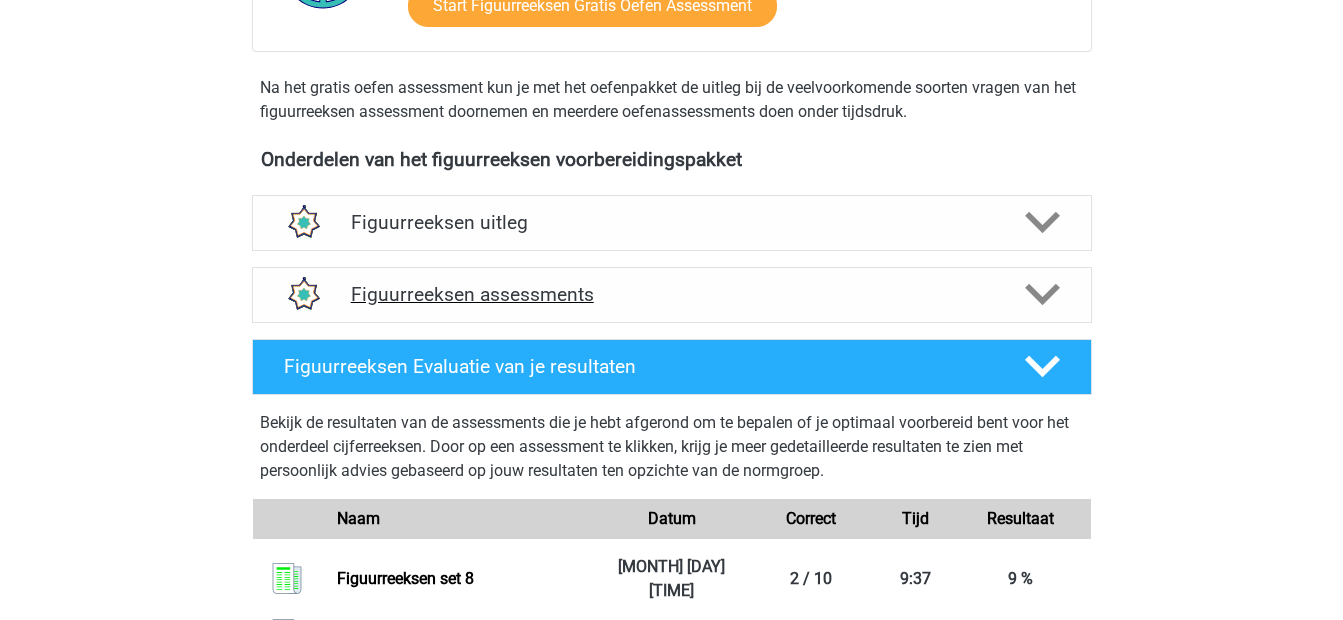 click 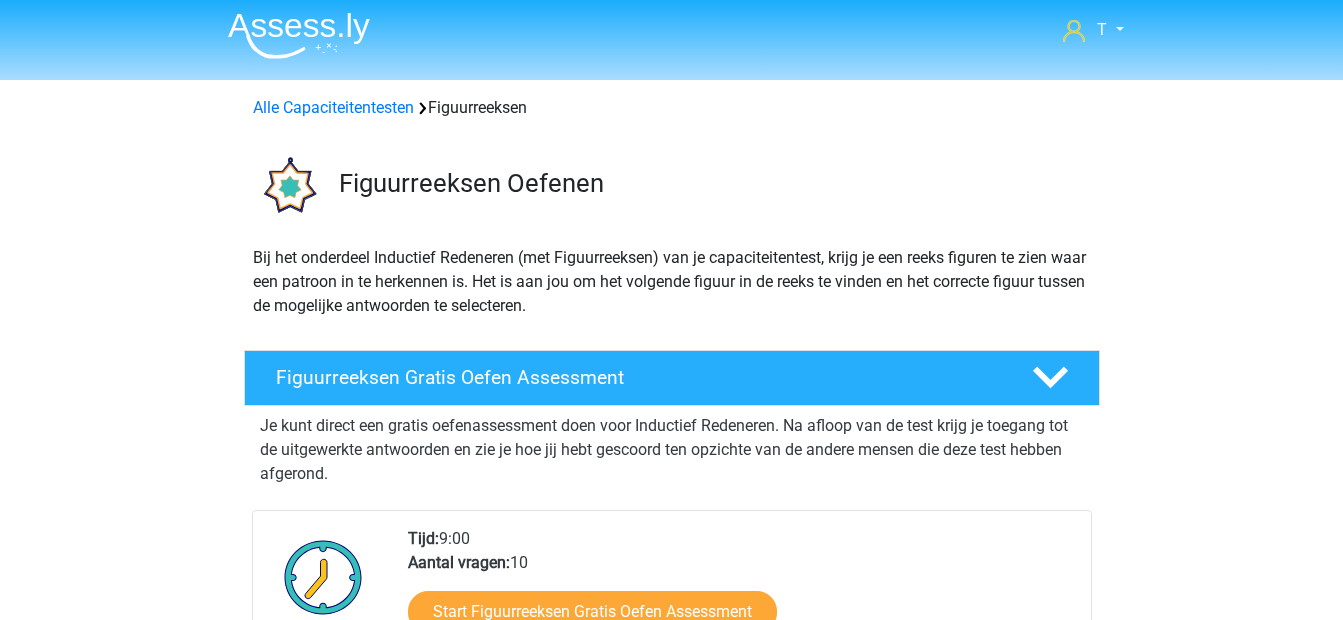scroll, scrollTop: 0, scrollLeft: 0, axis: both 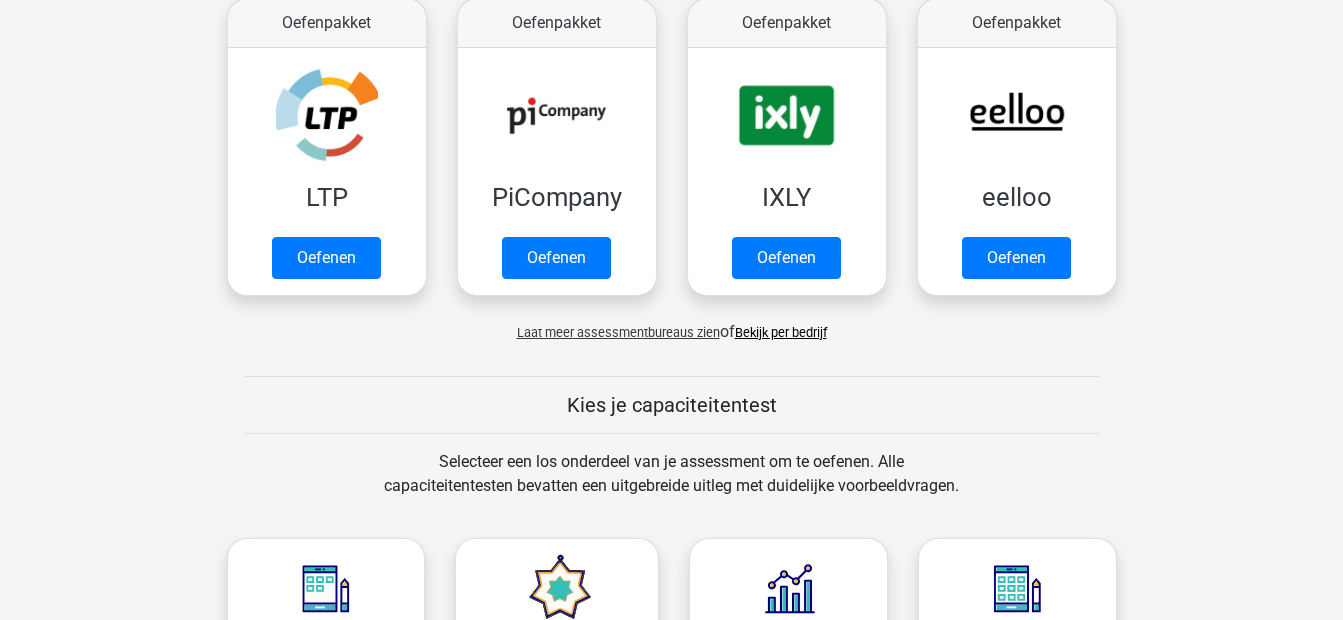 click on "Laat meer assessmentbureaus zien" at bounding box center [618, 332] 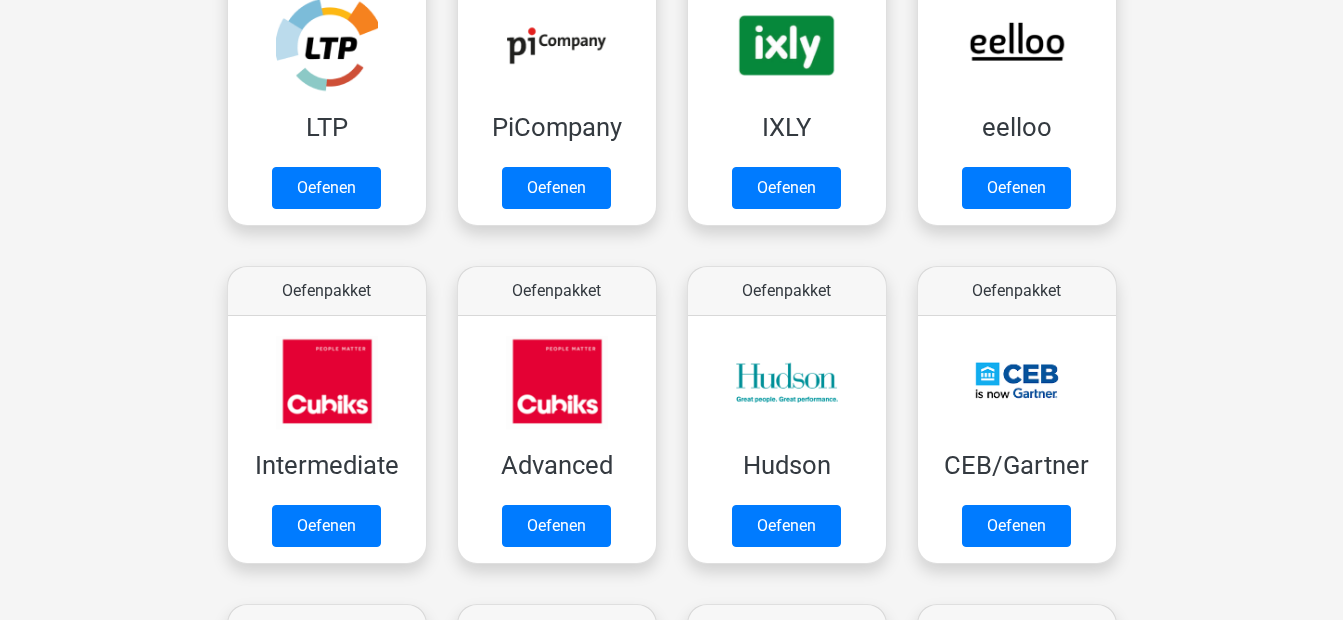 scroll, scrollTop: 533, scrollLeft: 0, axis: vertical 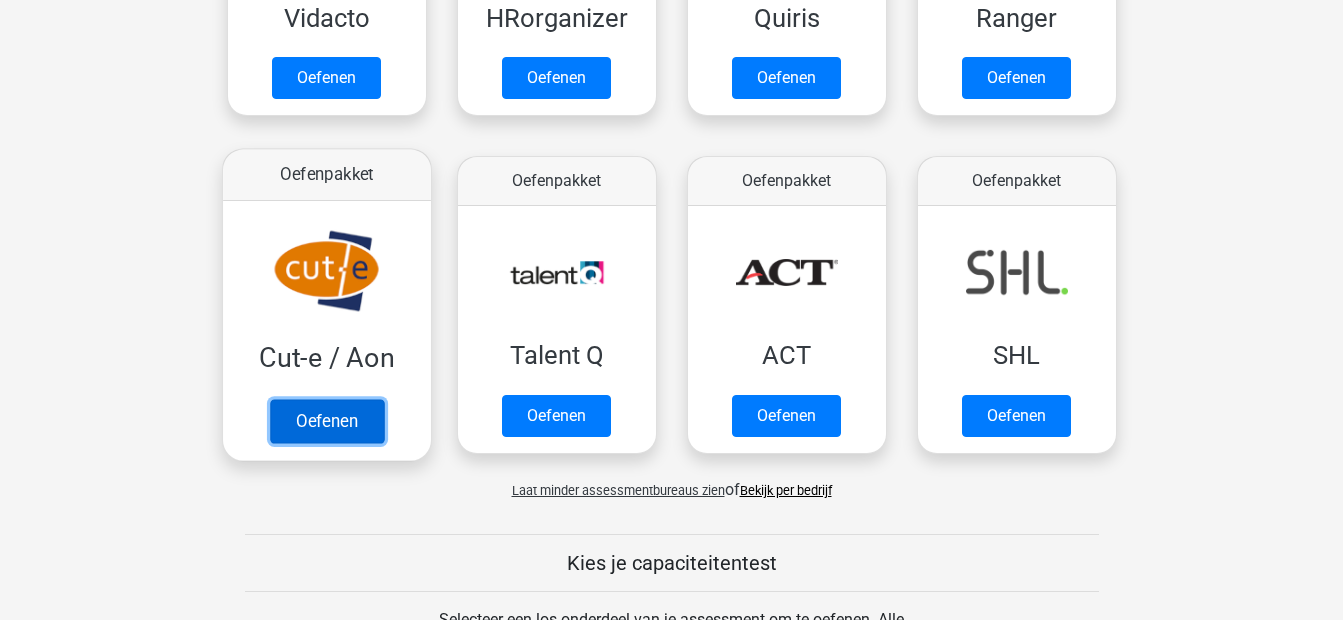 click on "Oefenen" at bounding box center (326, 421) 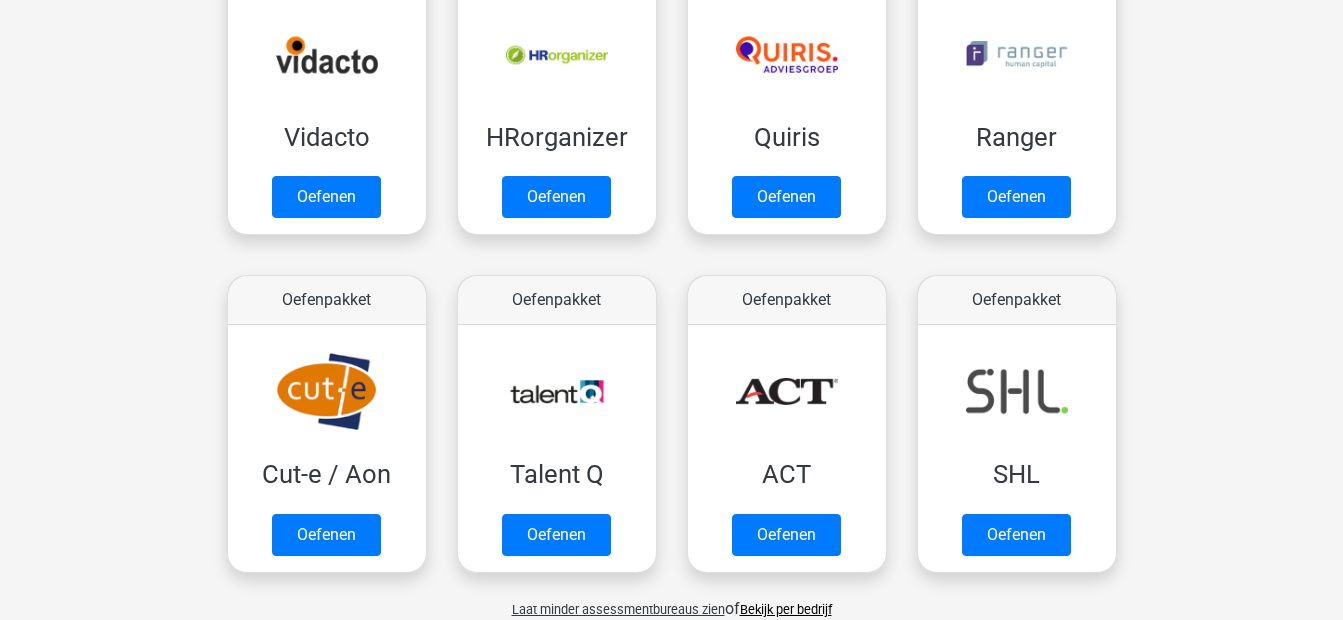 scroll, scrollTop: 988, scrollLeft: 0, axis: vertical 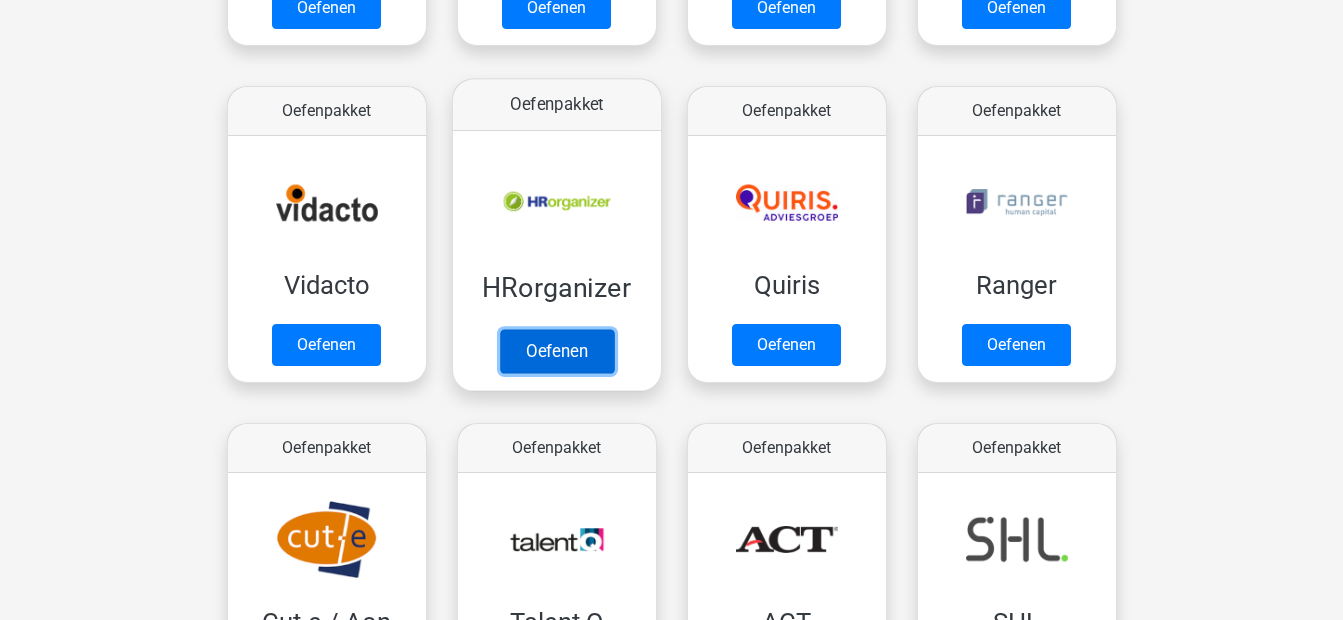 click on "Oefenen" at bounding box center [556, 351] 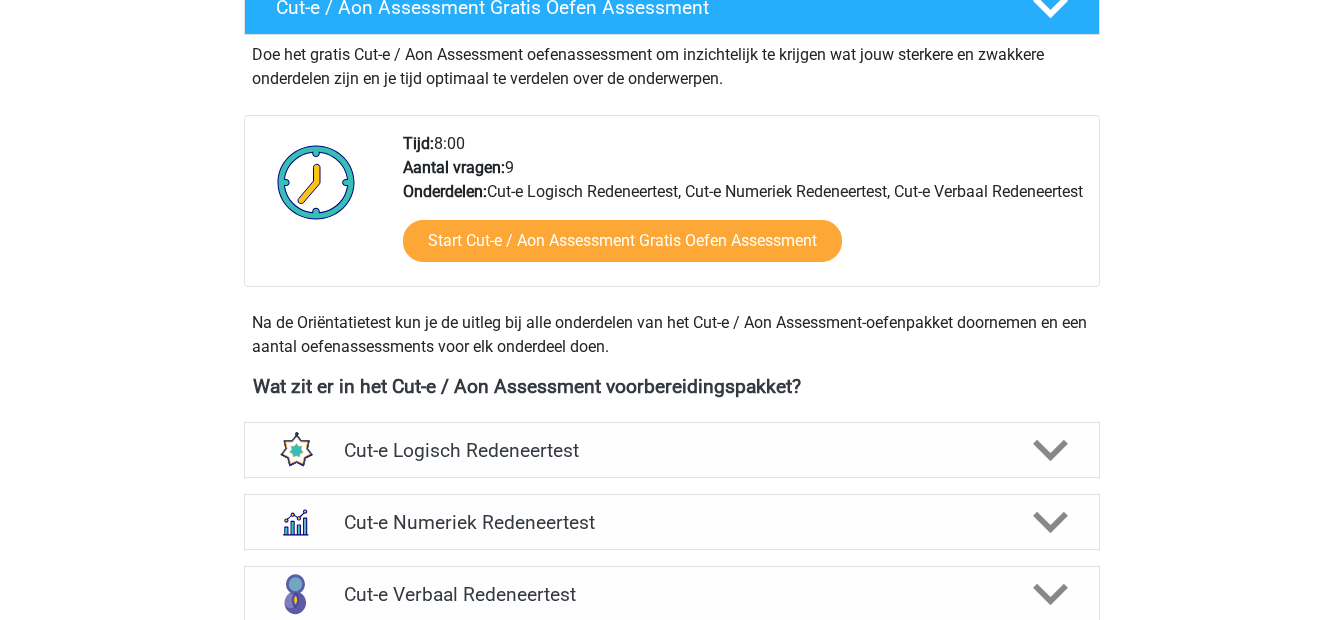 scroll, scrollTop: 667, scrollLeft: 0, axis: vertical 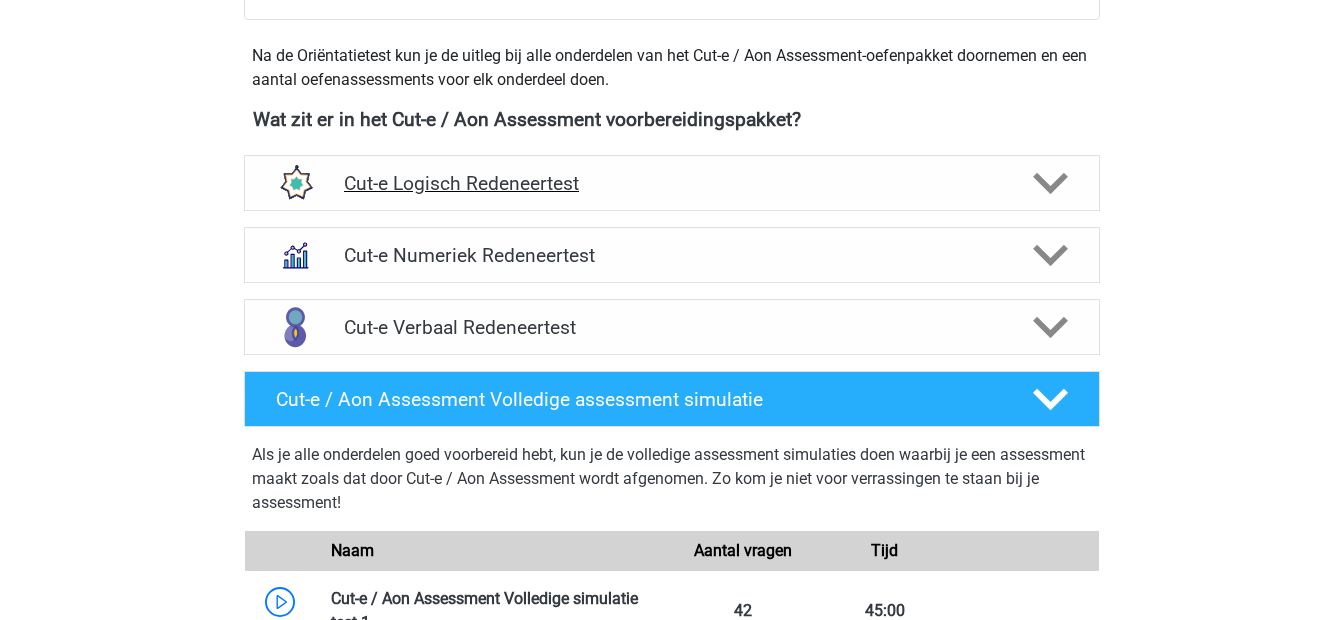 click 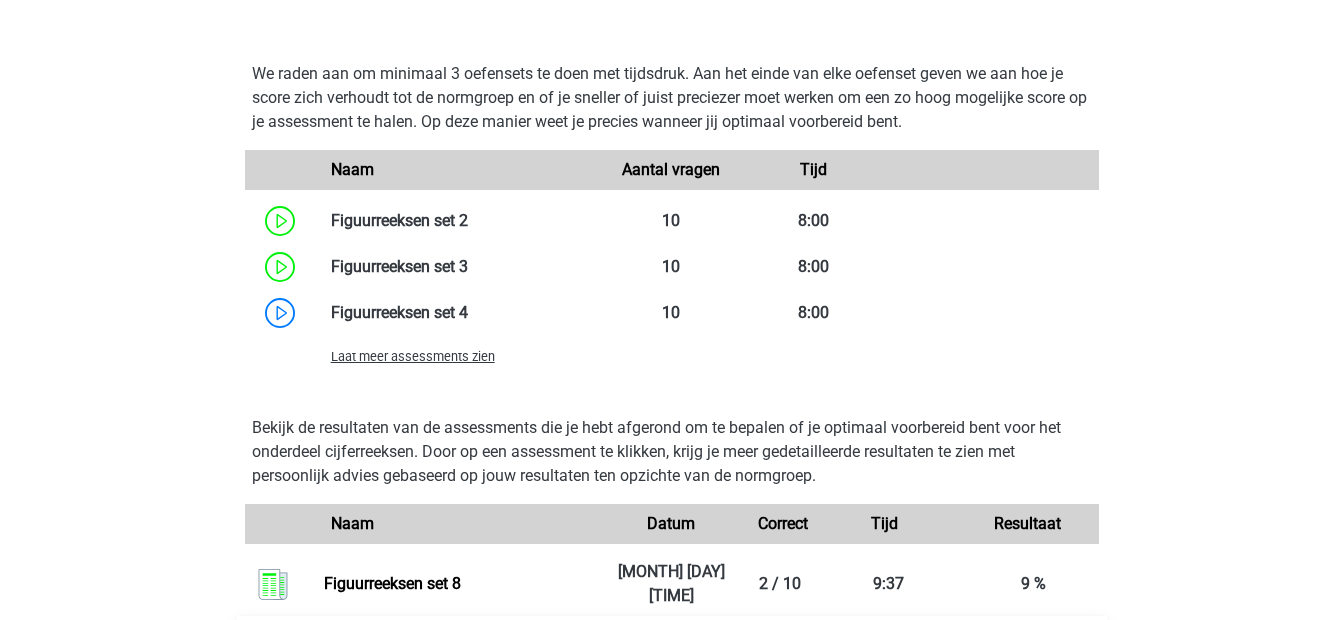 scroll, scrollTop: 1067, scrollLeft: 0, axis: vertical 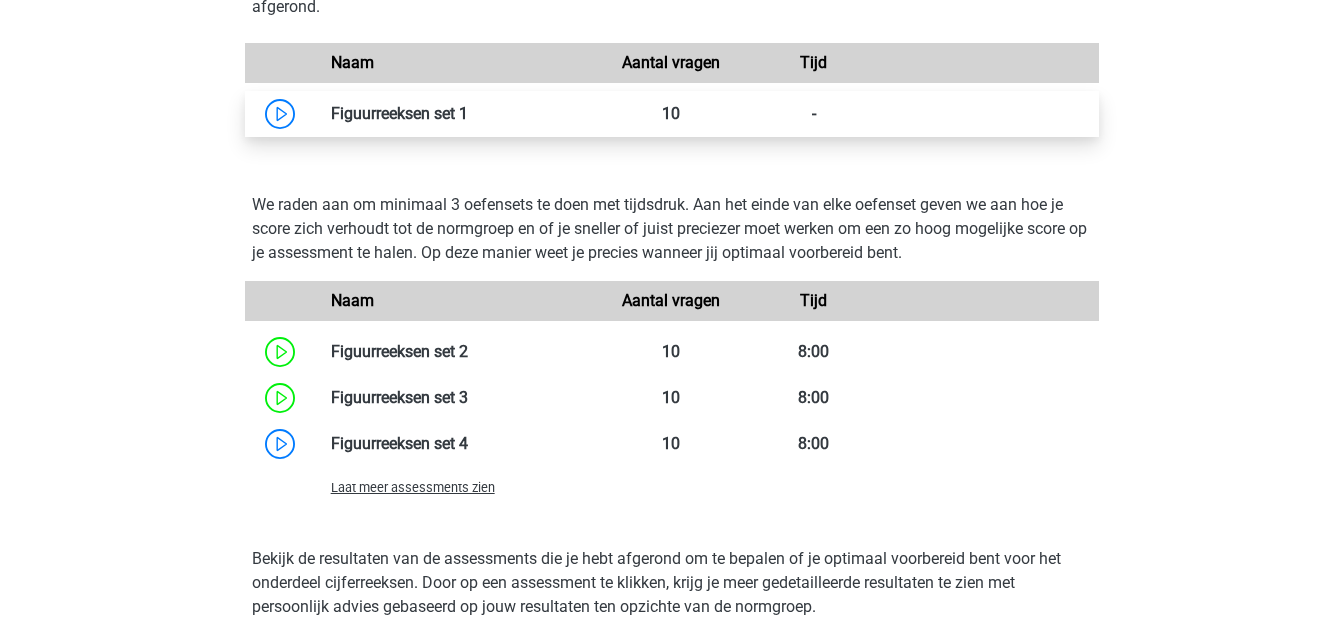 click at bounding box center [468, 113] 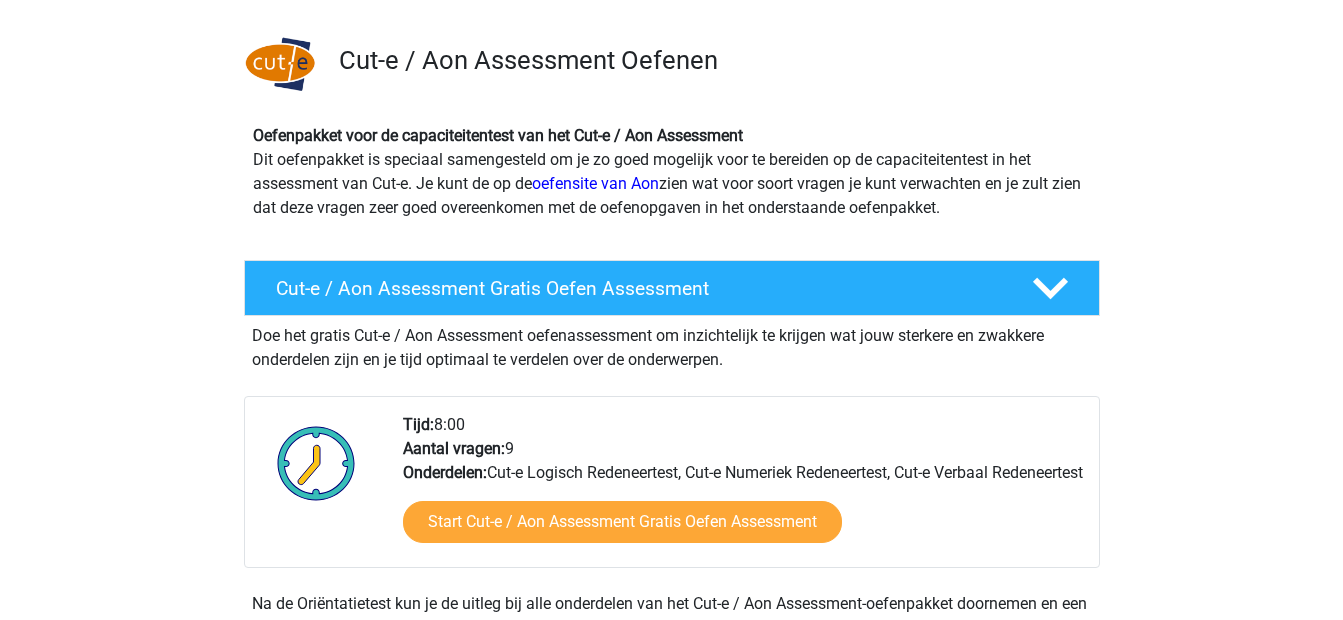 scroll, scrollTop: 0, scrollLeft: 0, axis: both 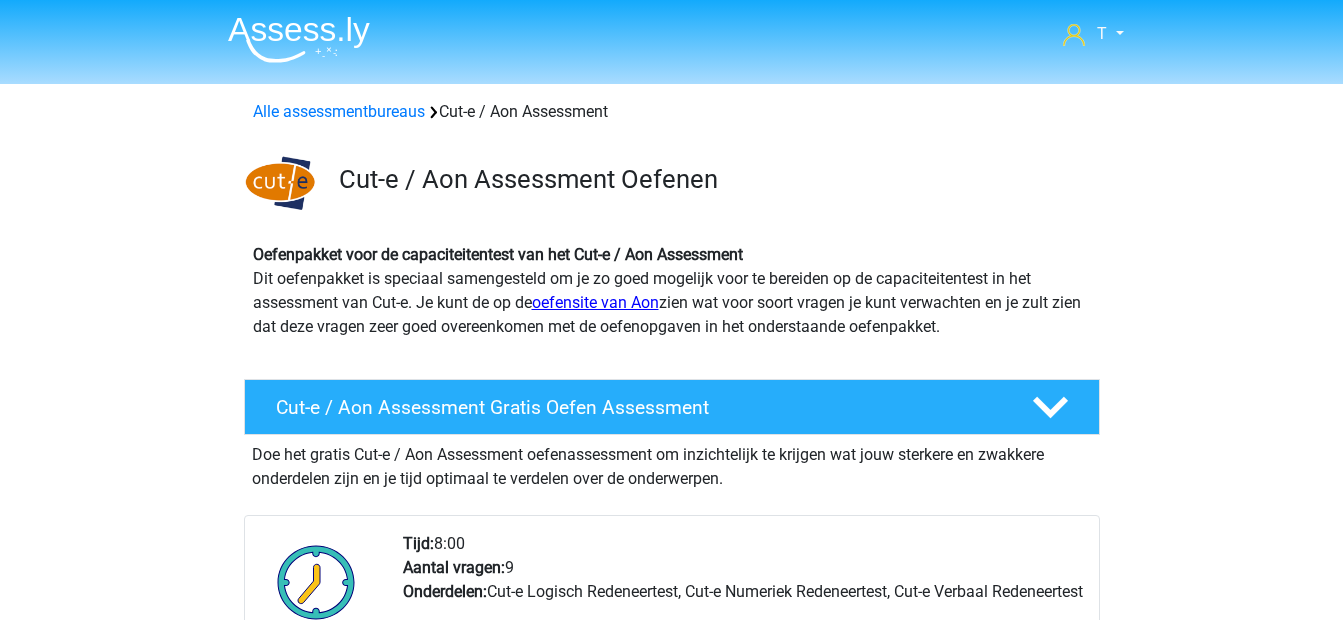 click on "oefensite van Aon" at bounding box center (595, 302) 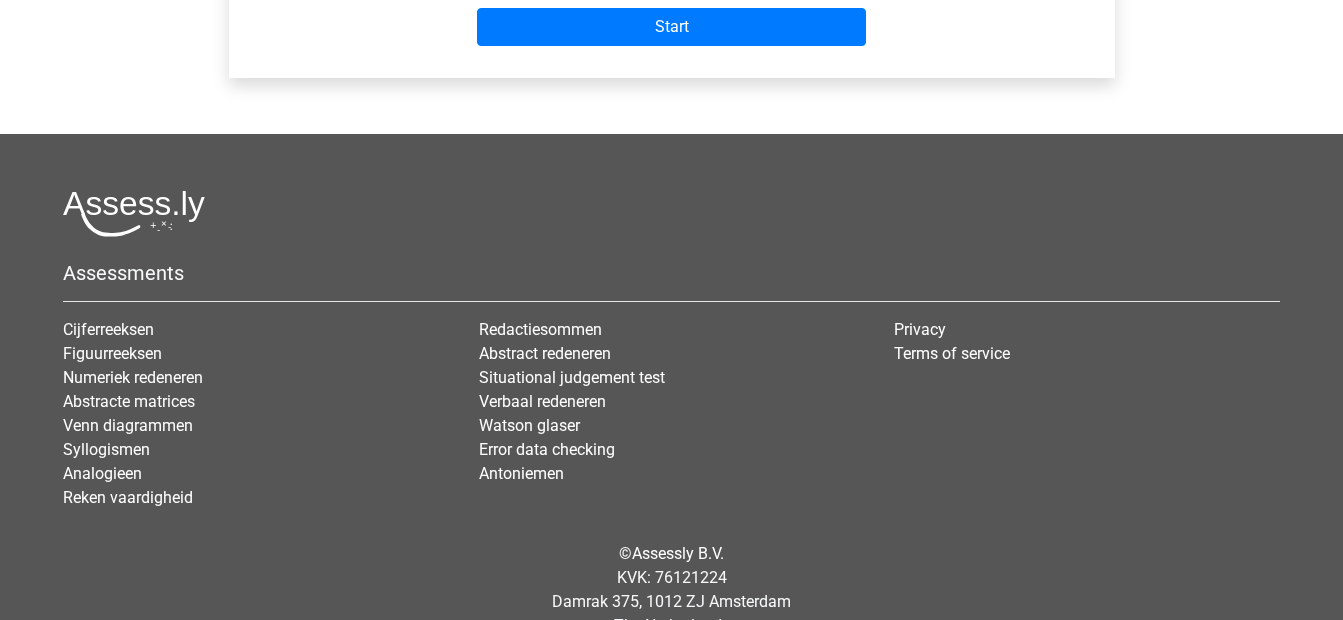 scroll, scrollTop: 933, scrollLeft: 0, axis: vertical 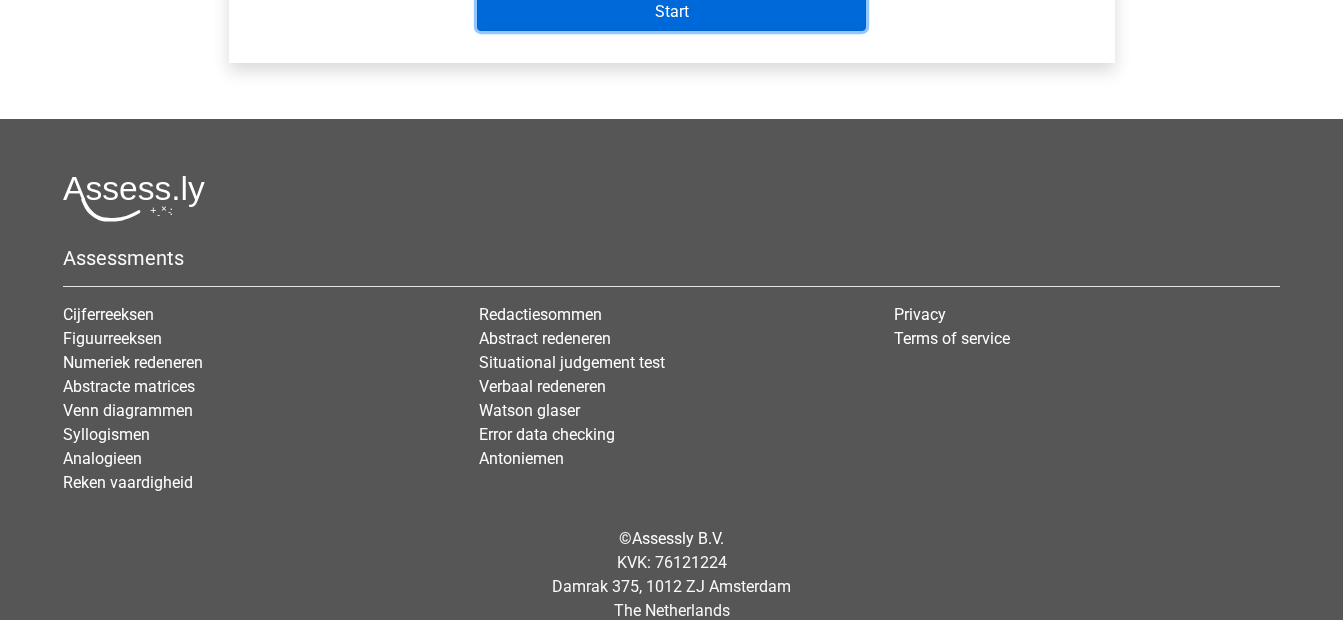 click on "Start" at bounding box center (671, 12) 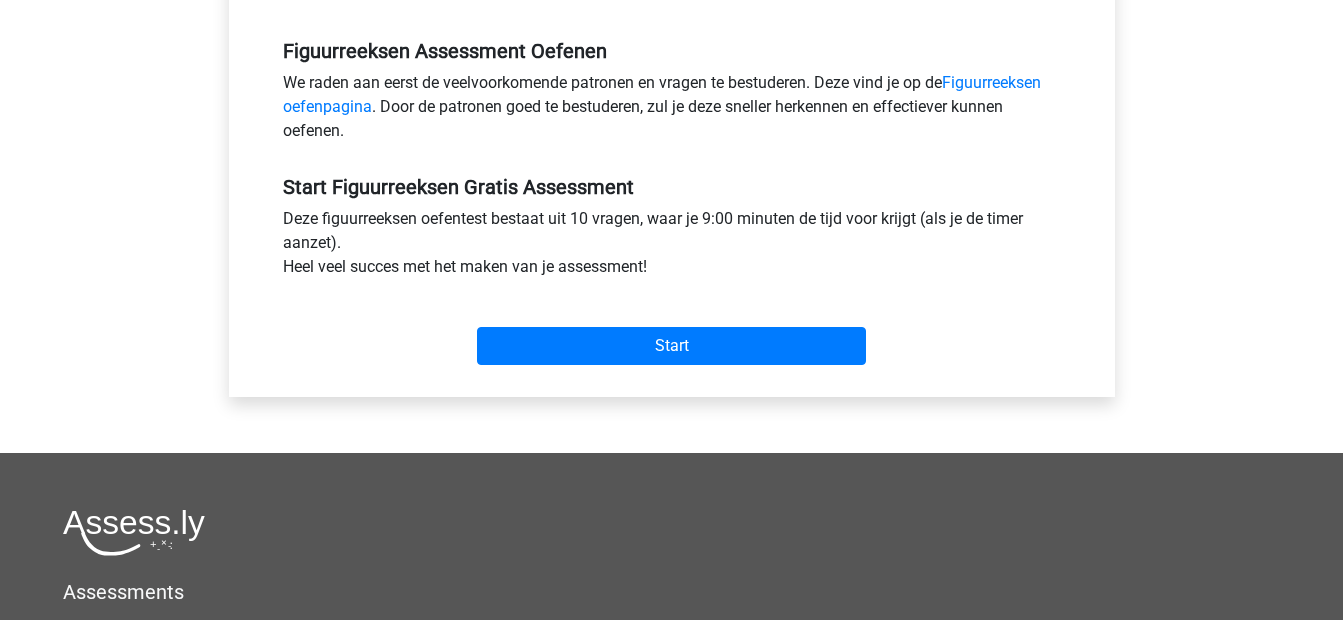 scroll, scrollTop: 0, scrollLeft: 0, axis: both 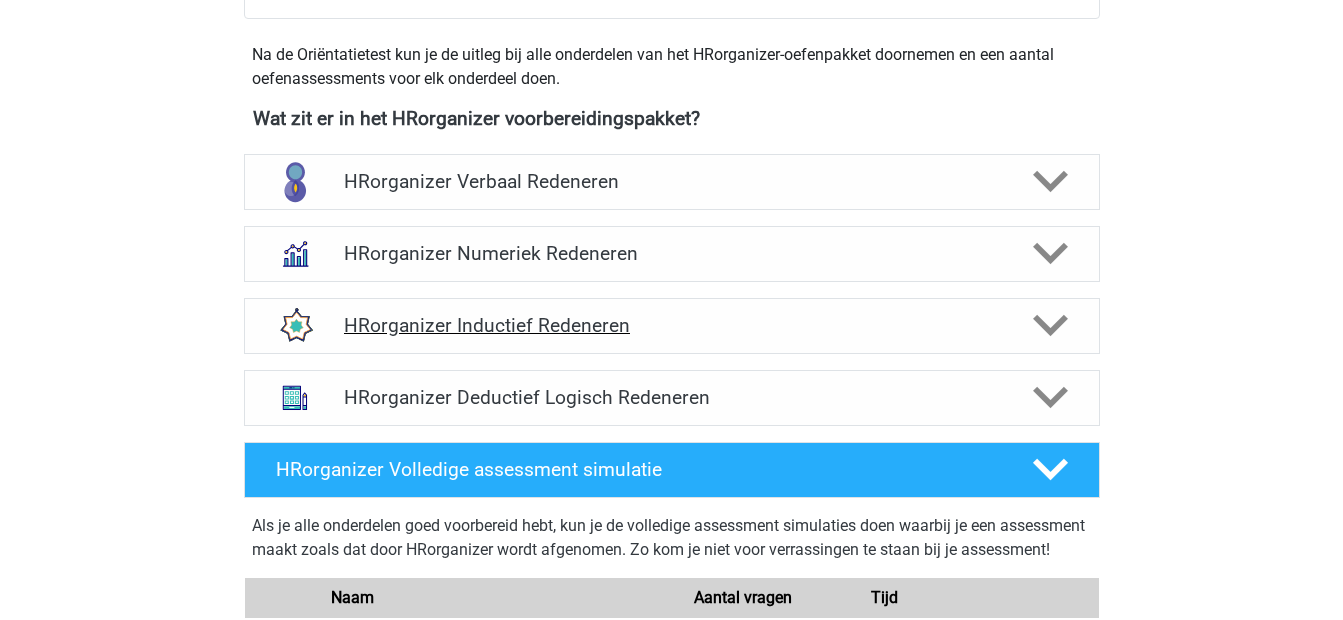 click on "HRorganizer Inductief Redeneren" at bounding box center [671, 325] 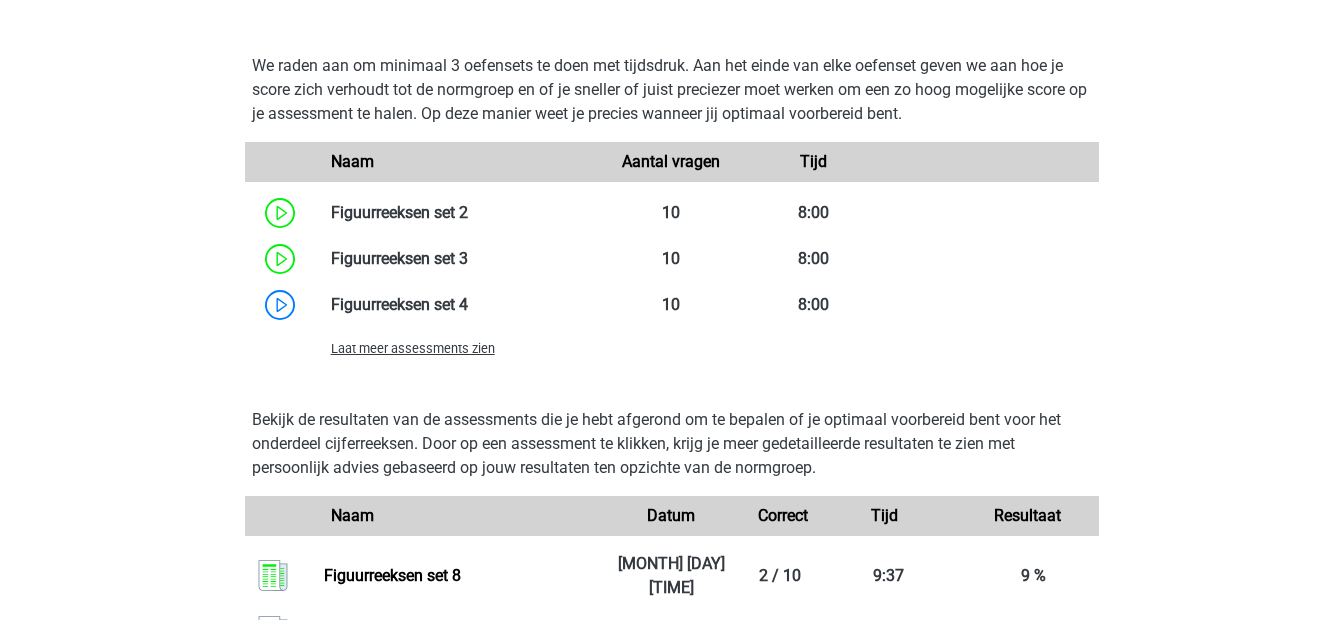 scroll, scrollTop: 800, scrollLeft: 0, axis: vertical 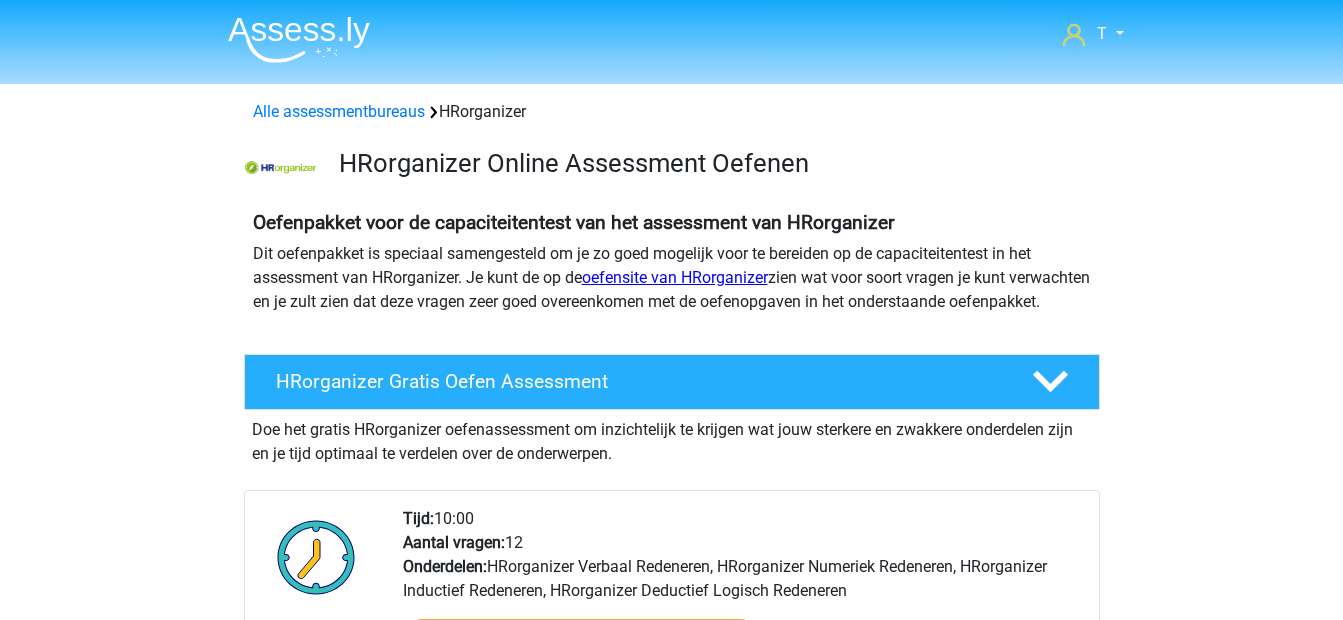 click on "oefensite van HRorganizer" at bounding box center (675, 277) 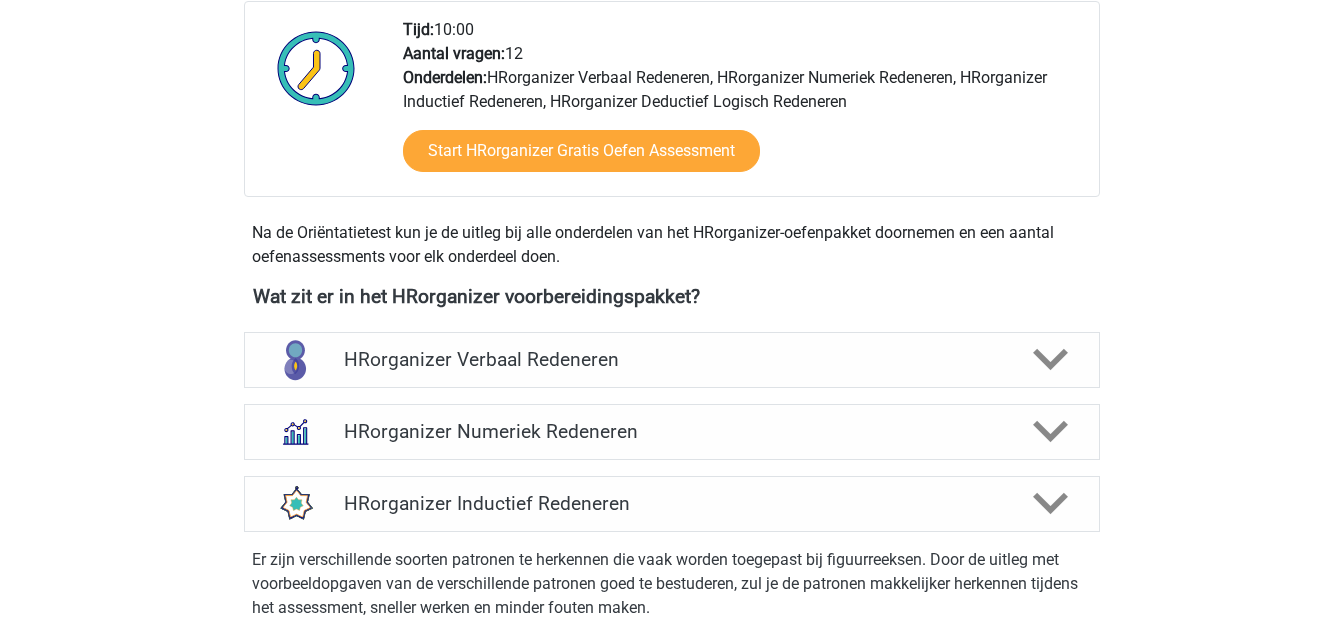 scroll, scrollTop: 533, scrollLeft: 0, axis: vertical 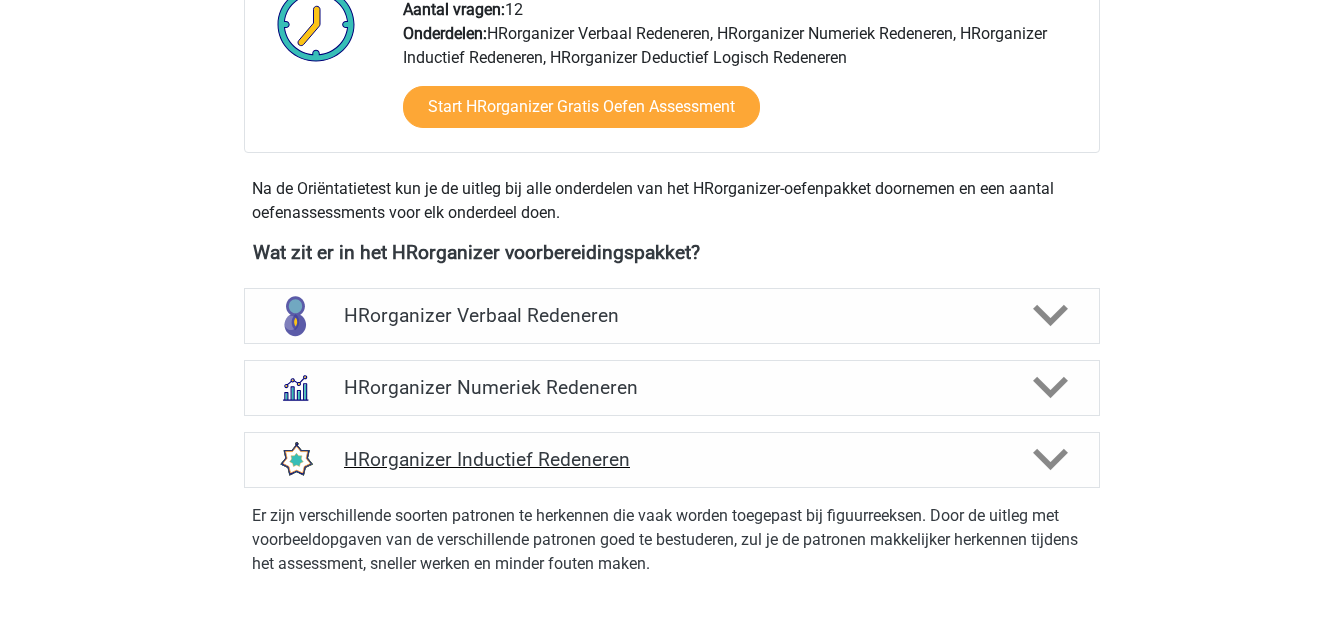 click 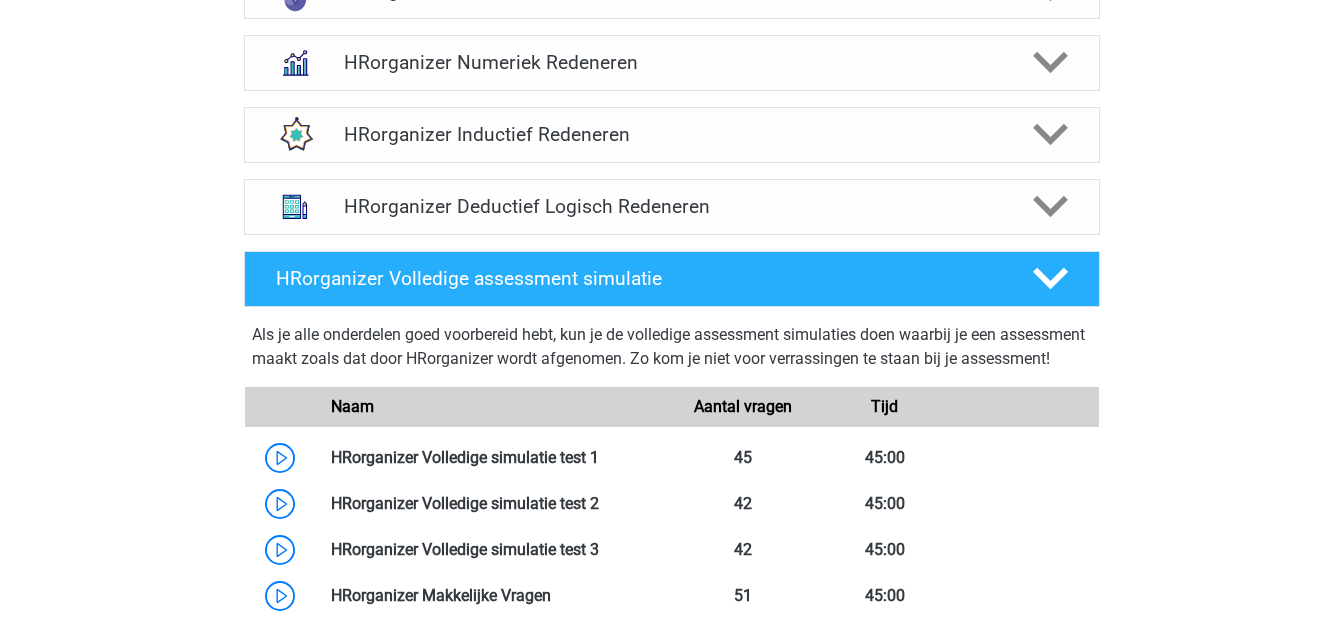 scroll, scrollTop: 800, scrollLeft: 0, axis: vertical 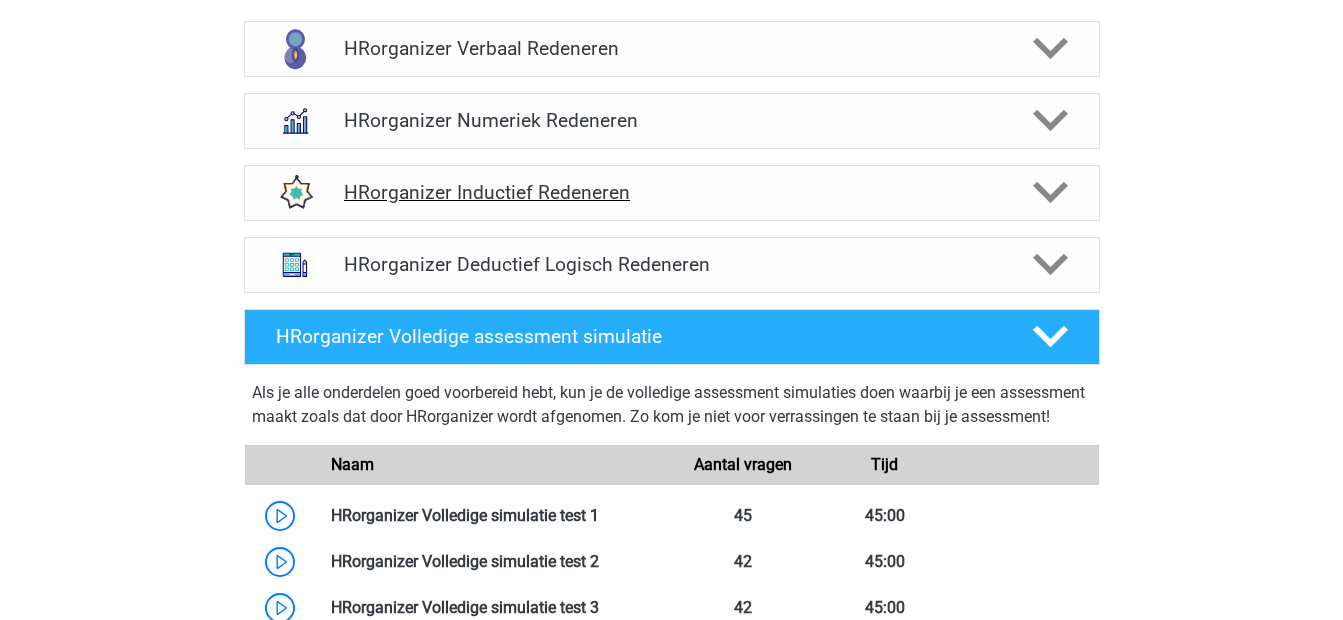 click on "HRorganizer Inductief Redeneren" at bounding box center [671, 192] 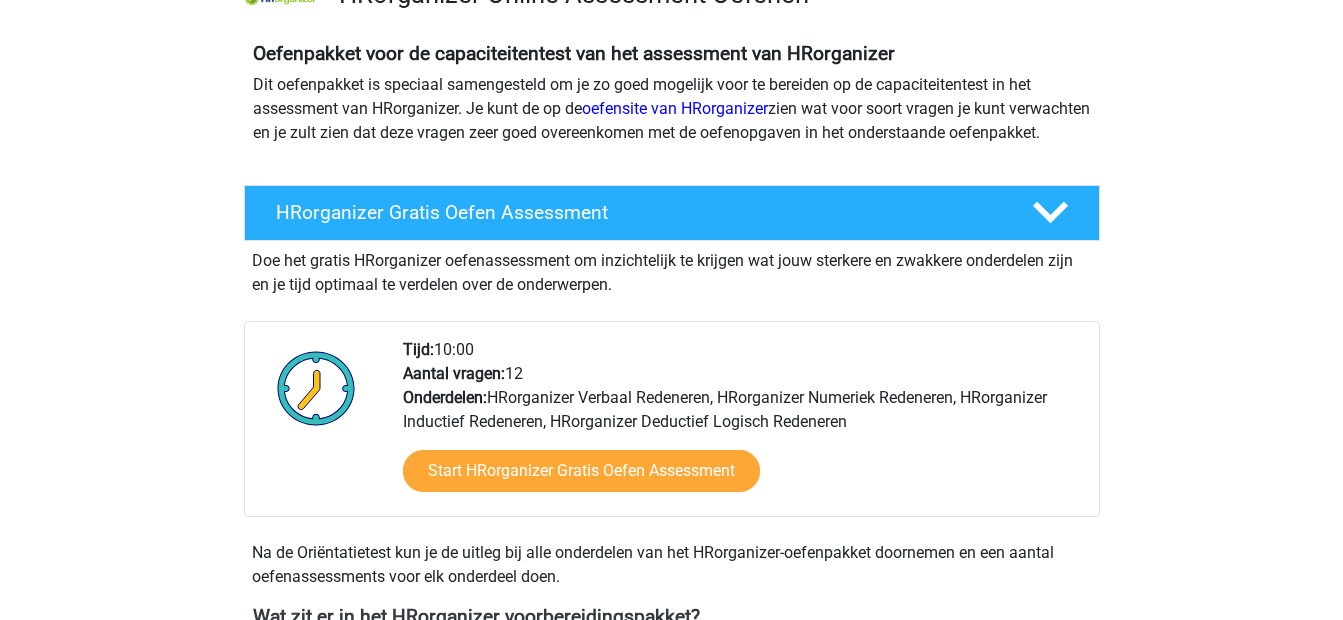 scroll, scrollTop: 0, scrollLeft: 0, axis: both 